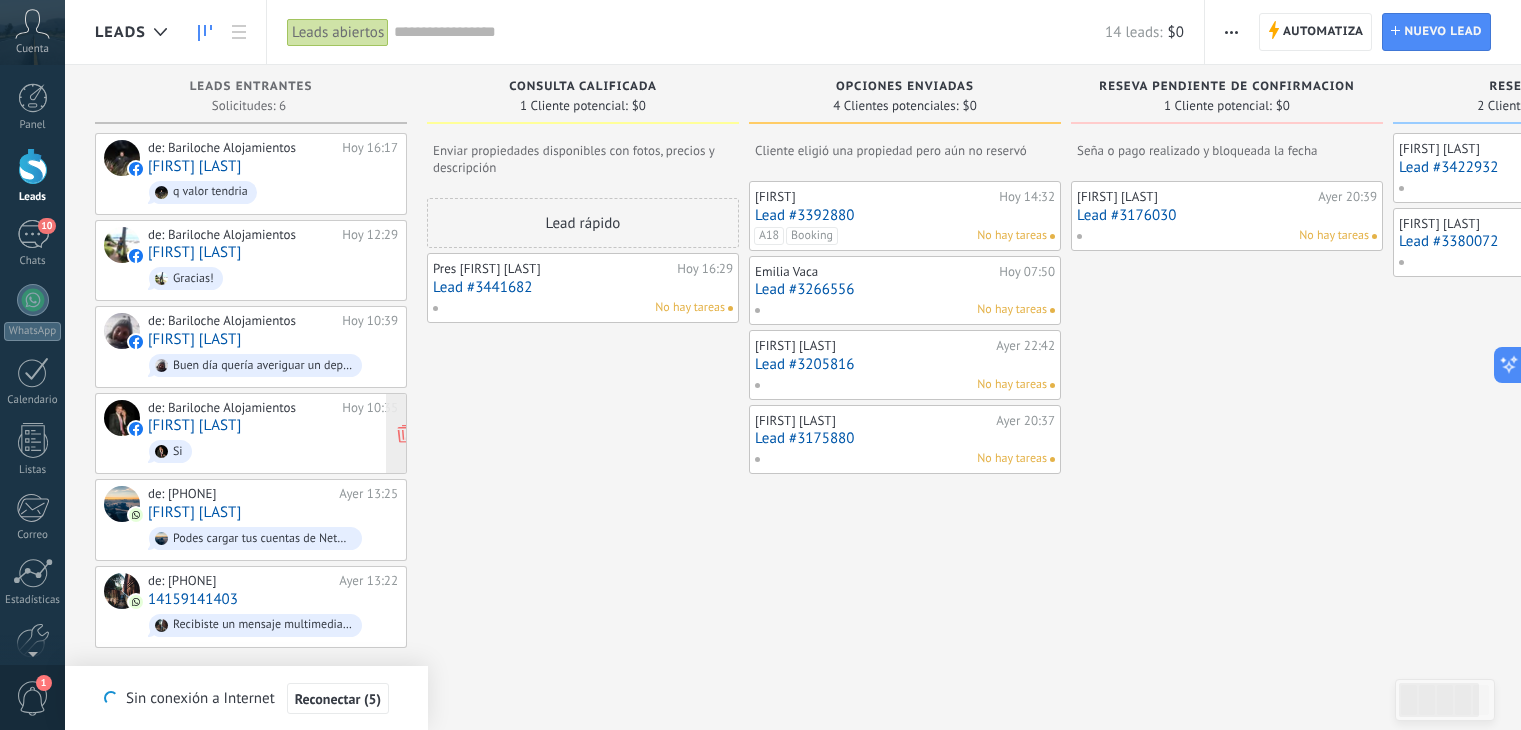 scroll, scrollTop: 0, scrollLeft: 0, axis: both 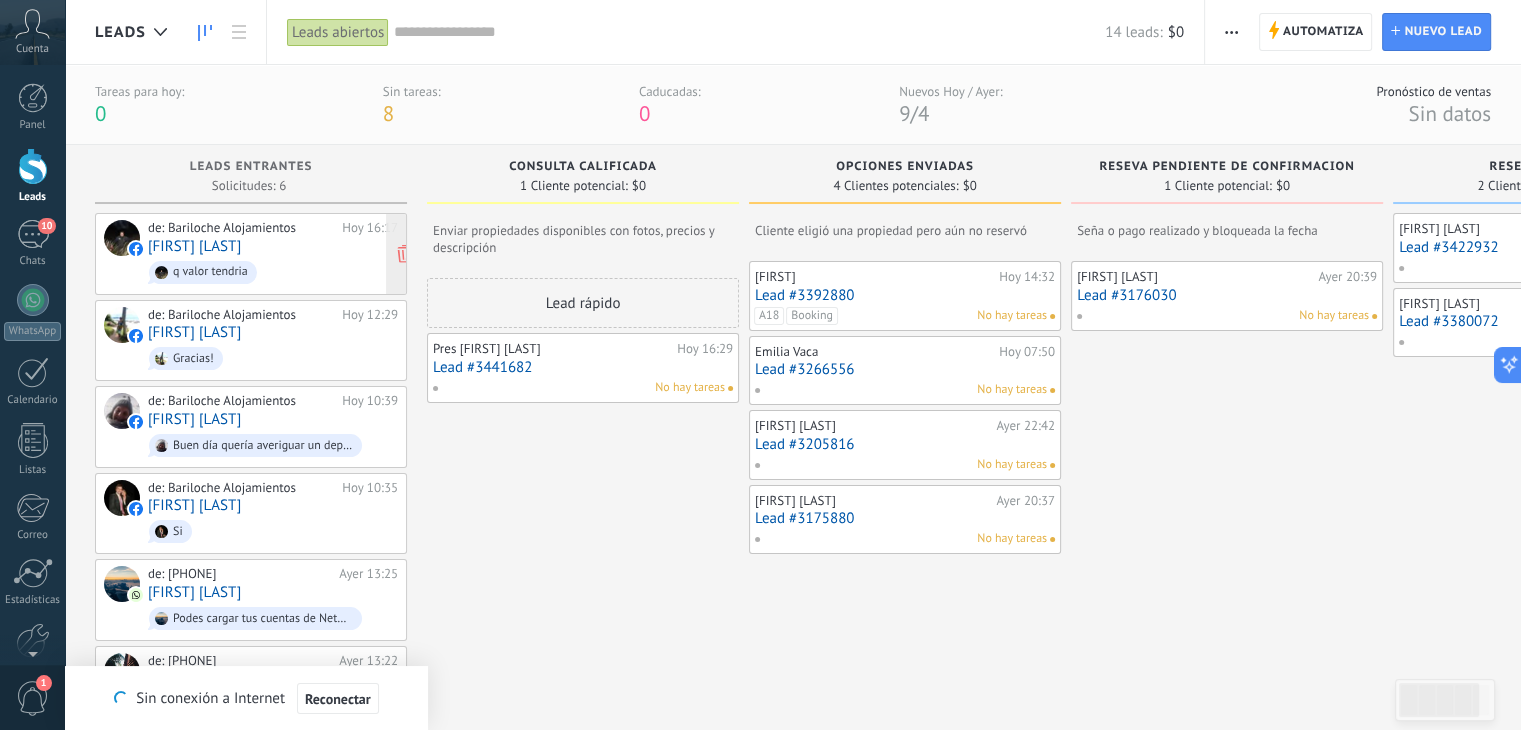 click on "[FIRST] [LAST]" at bounding box center (194, 246) 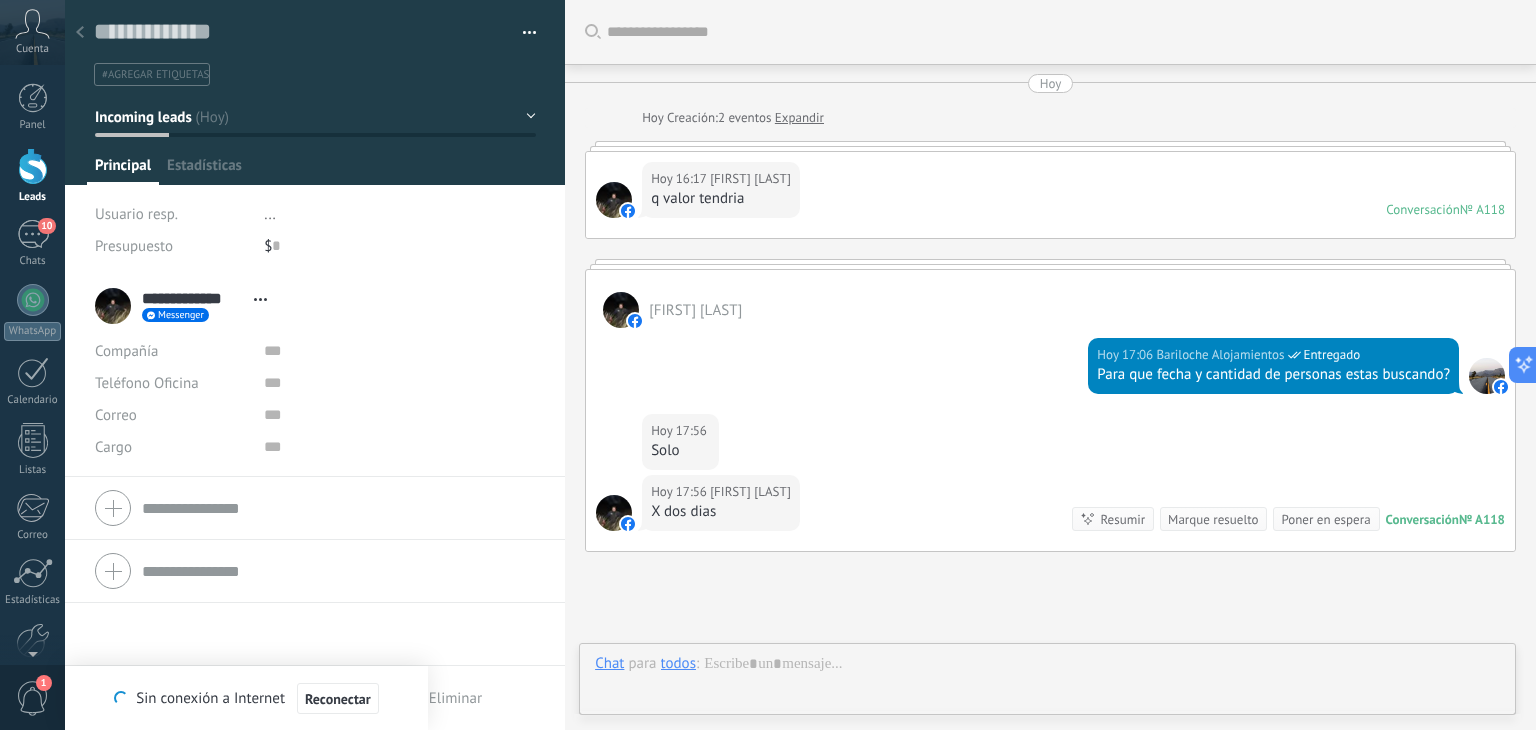 scroll, scrollTop: 29, scrollLeft: 0, axis: vertical 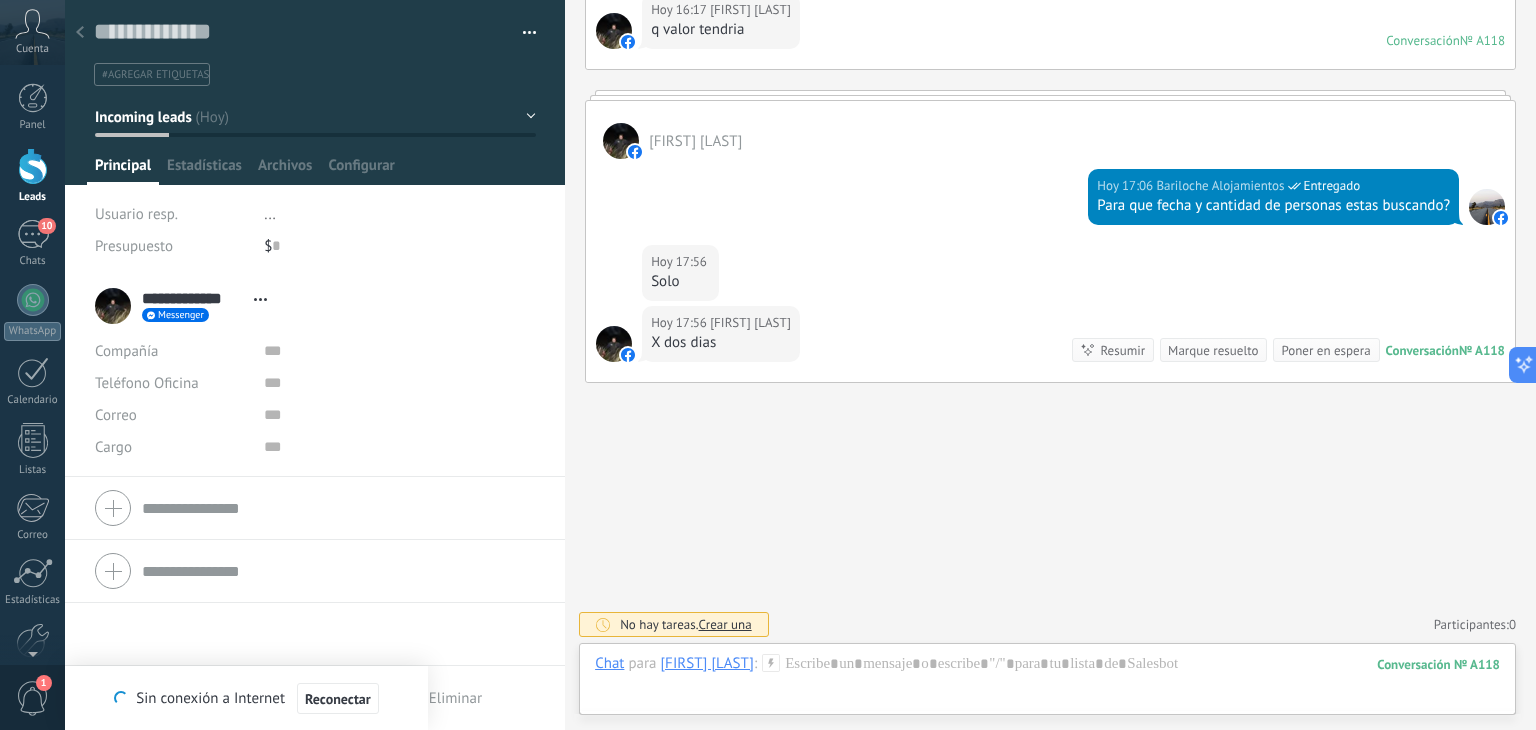 type on "*******" 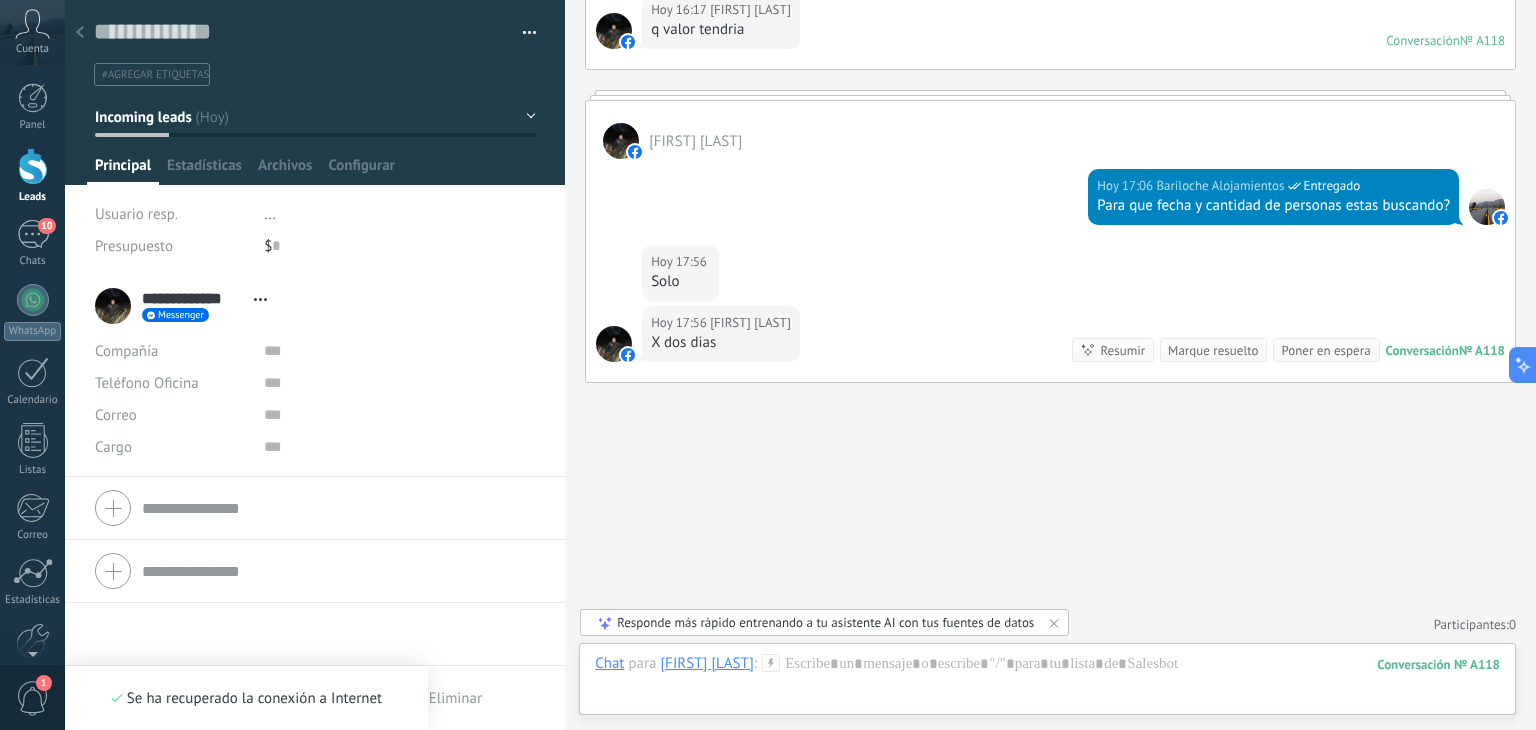 scroll, scrollTop: 19, scrollLeft: 0, axis: vertical 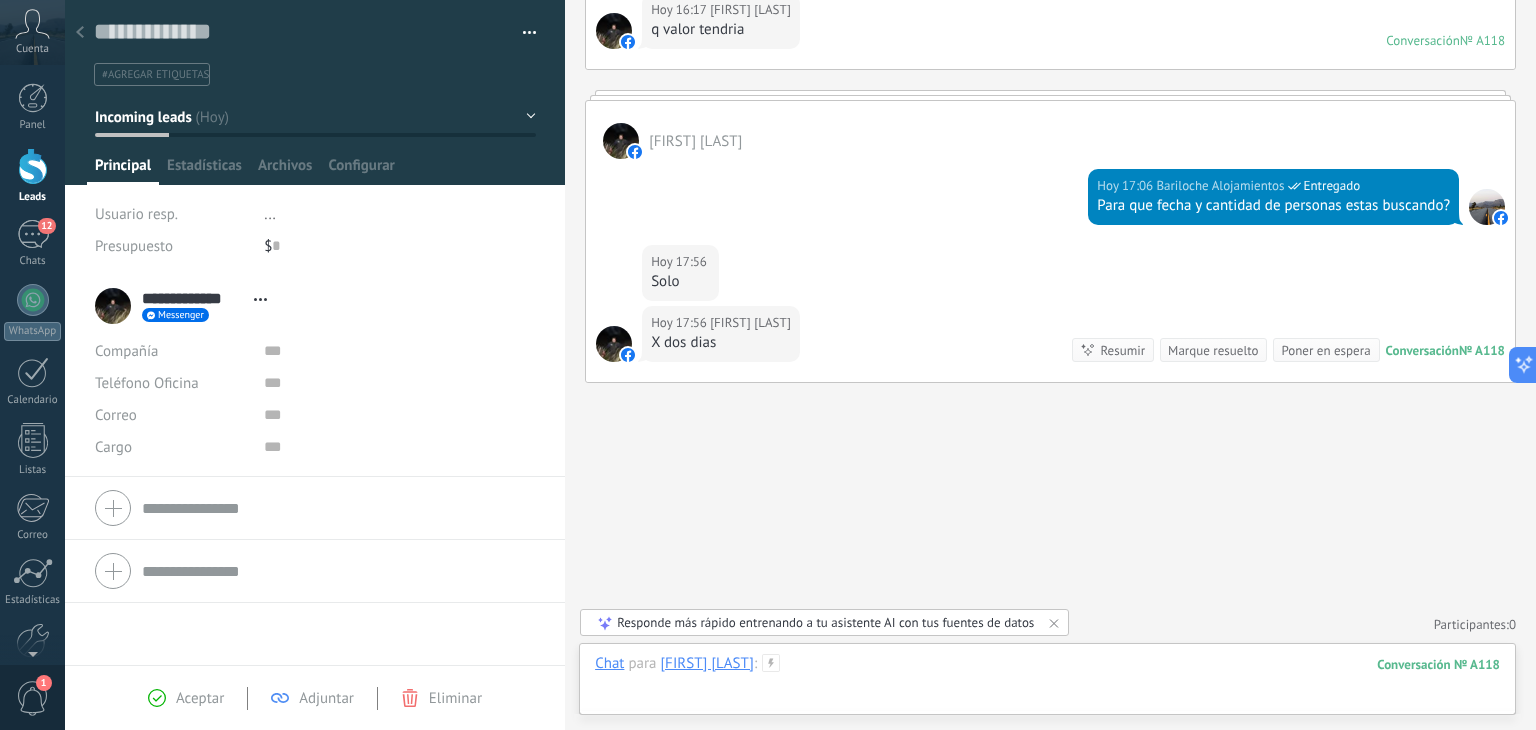 click at bounding box center [1047, 684] 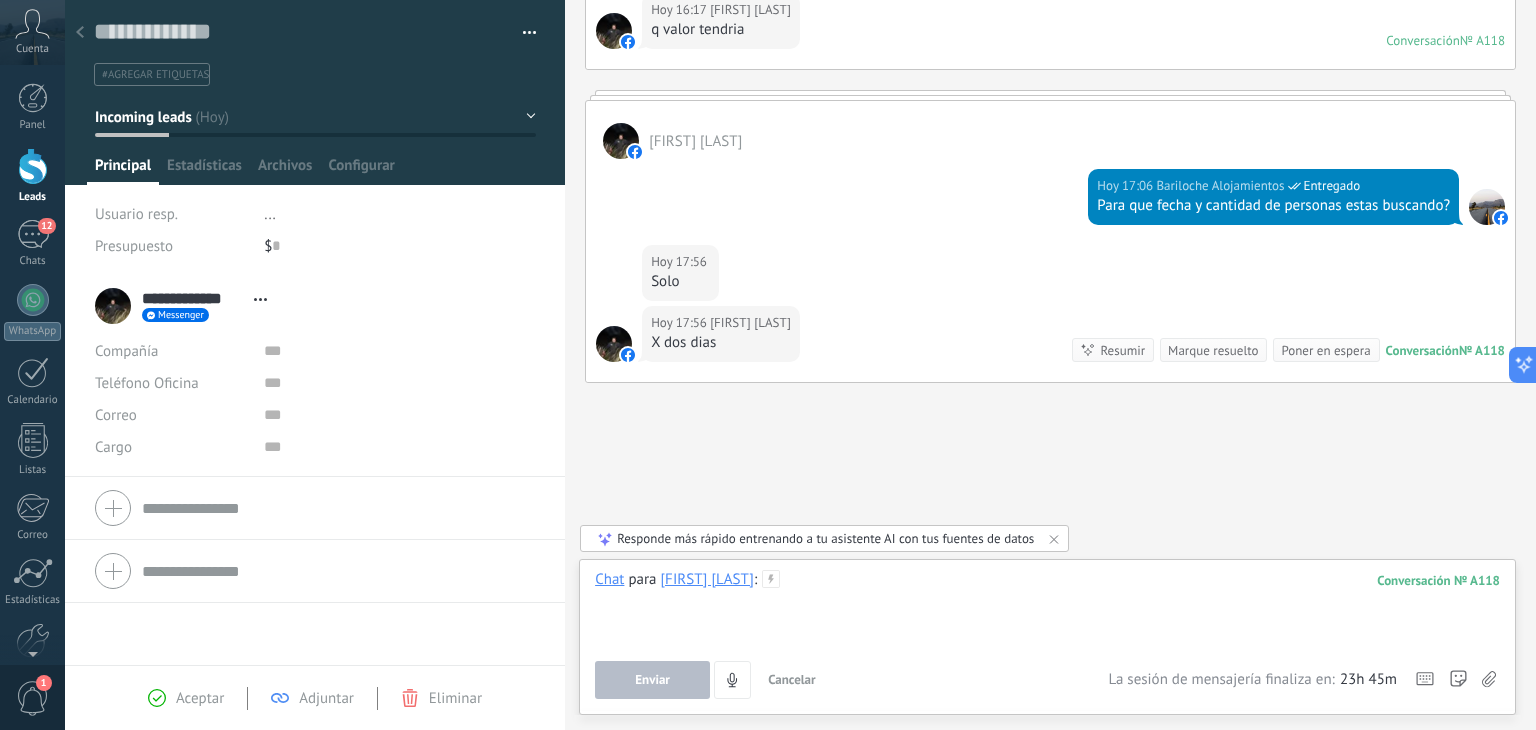 click at bounding box center [1047, 608] 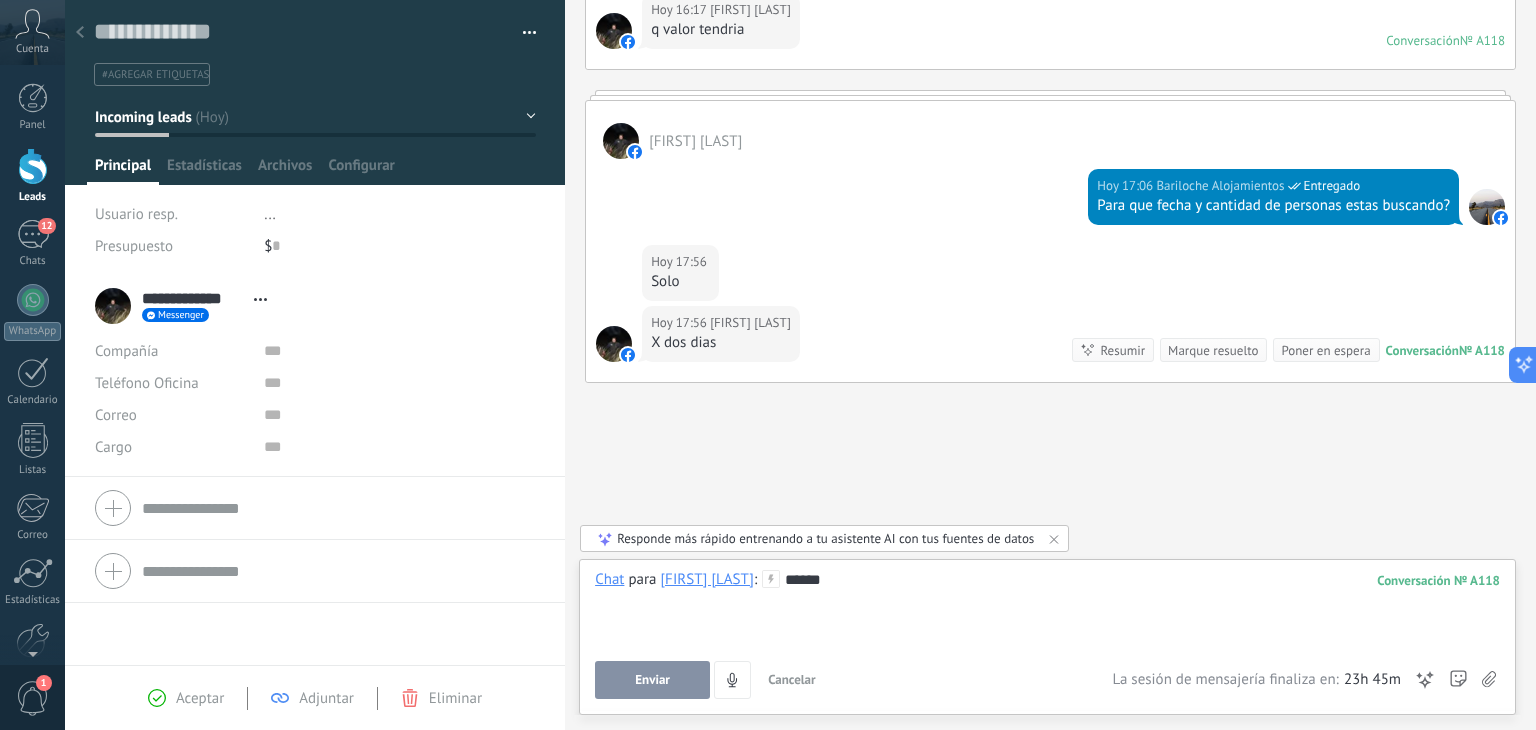type 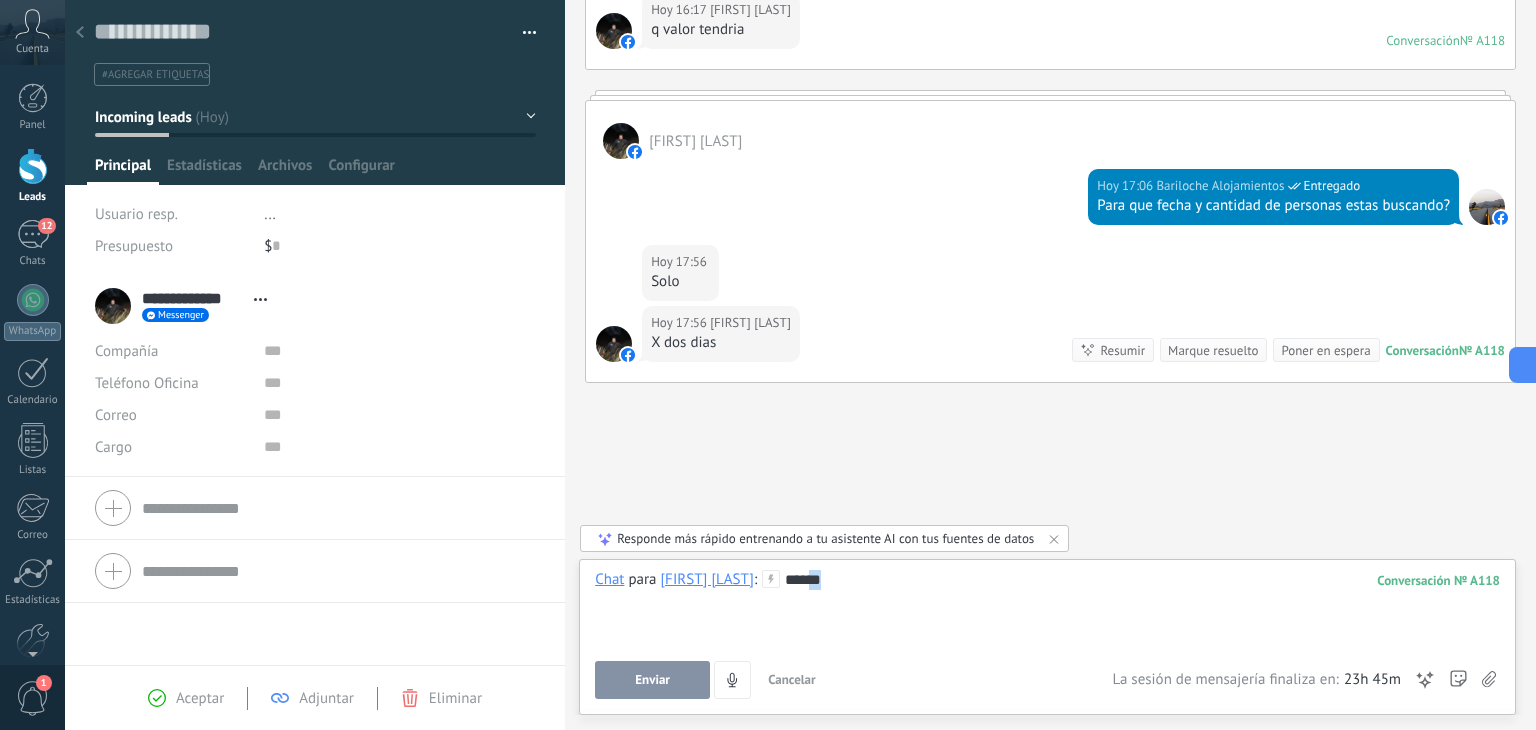 click on "******" at bounding box center [1047, 608] 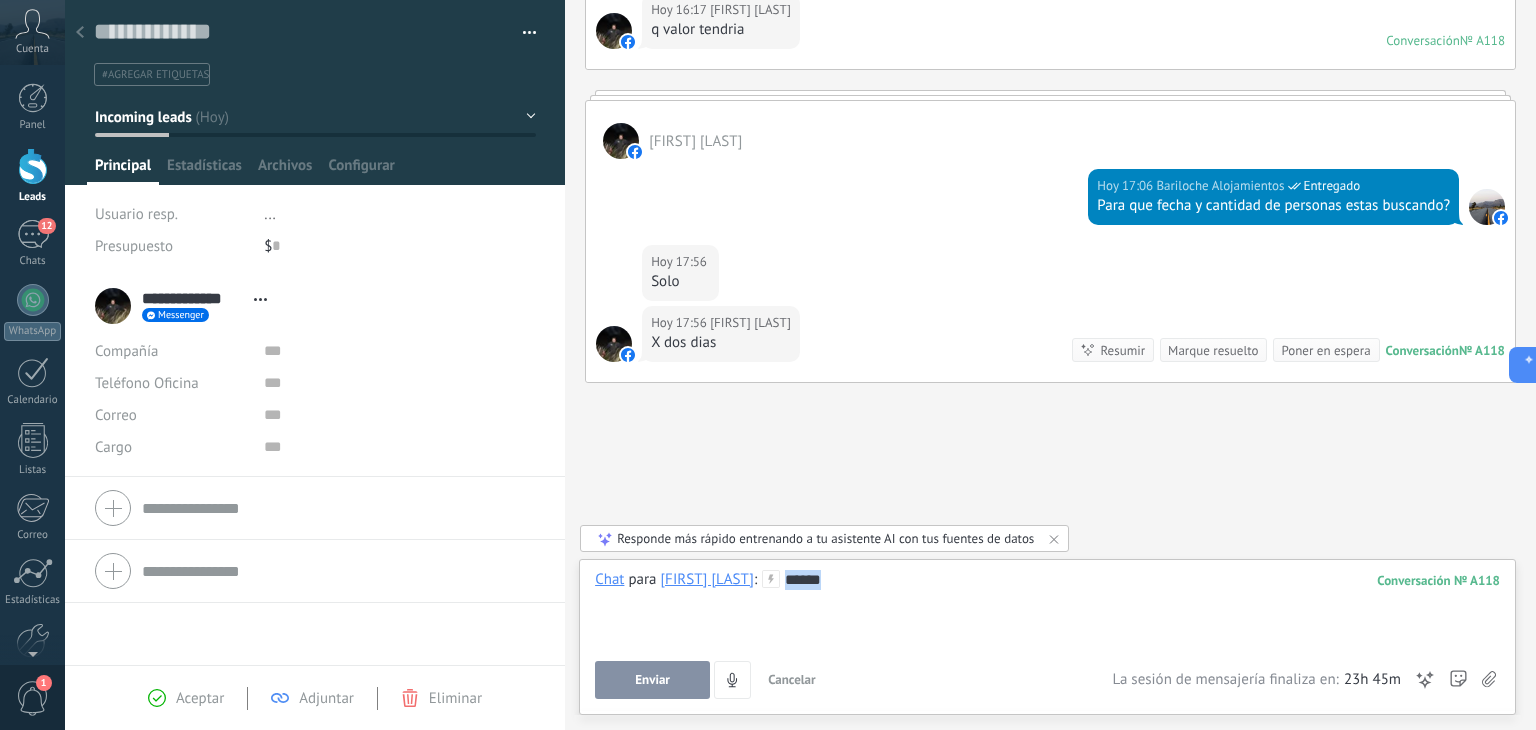click on "******" at bounding box center [1047, 608] 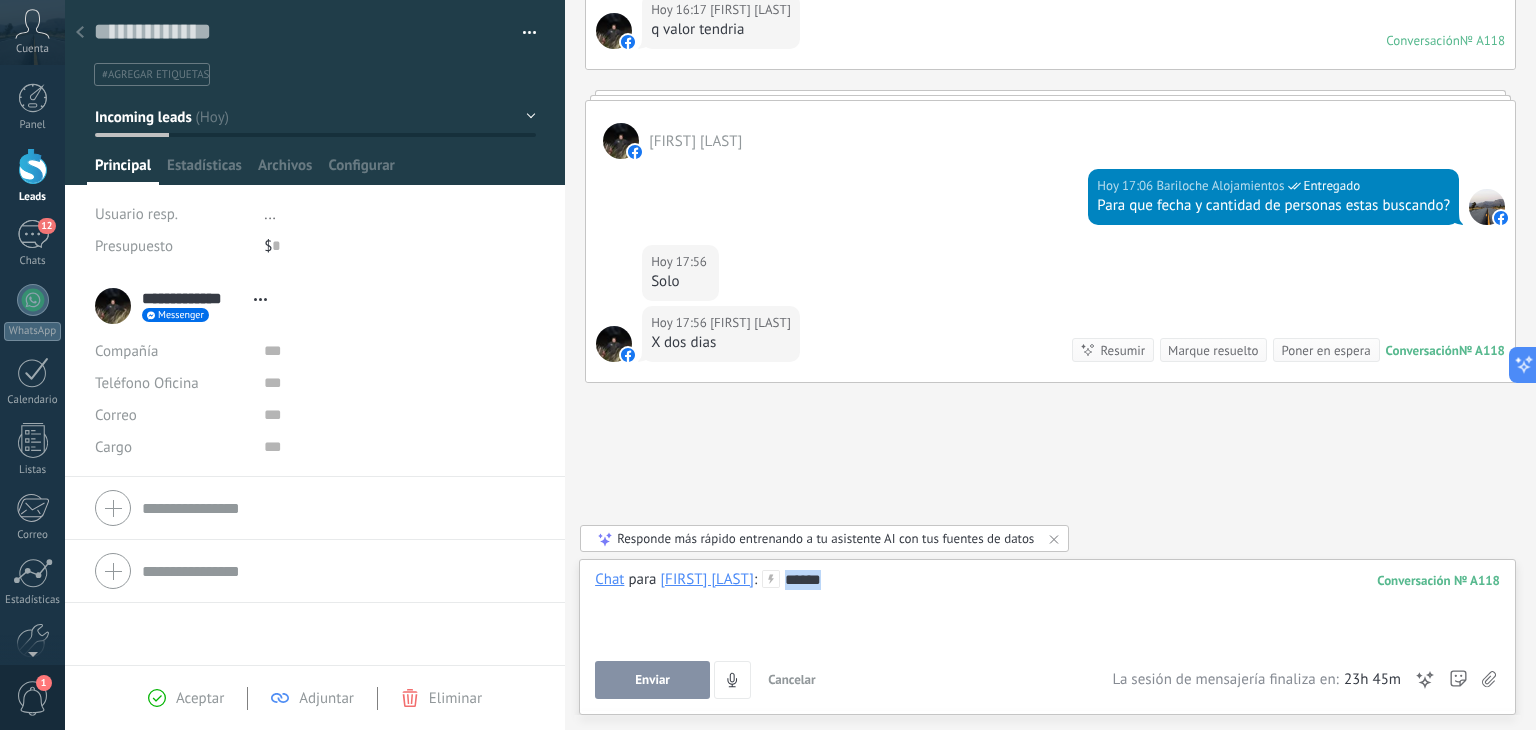 click on "******" at bounding box center (1047, 608) 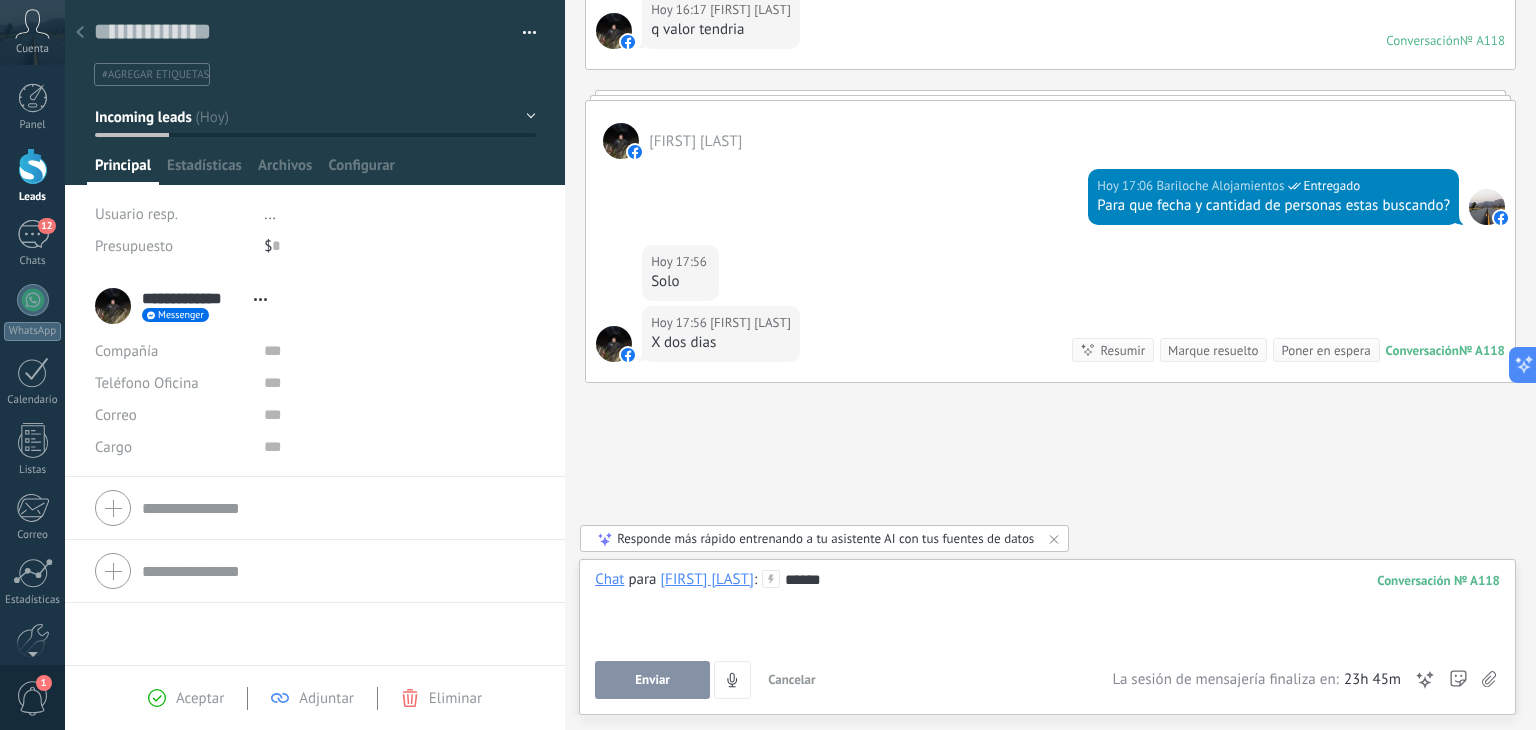 click on "******" at bounding box center [1047, 608] 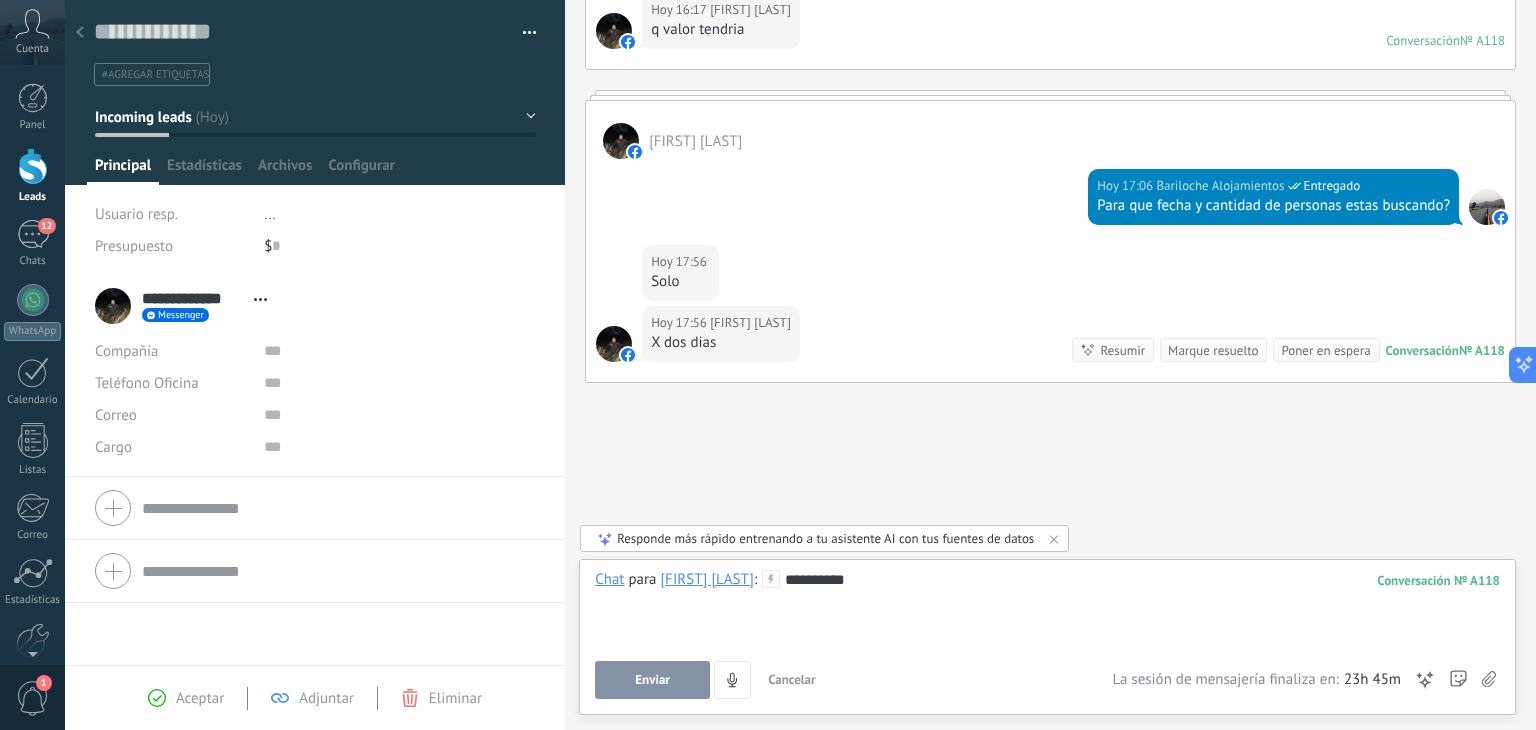 click on "Enviar" at bounding box center (652, 680) 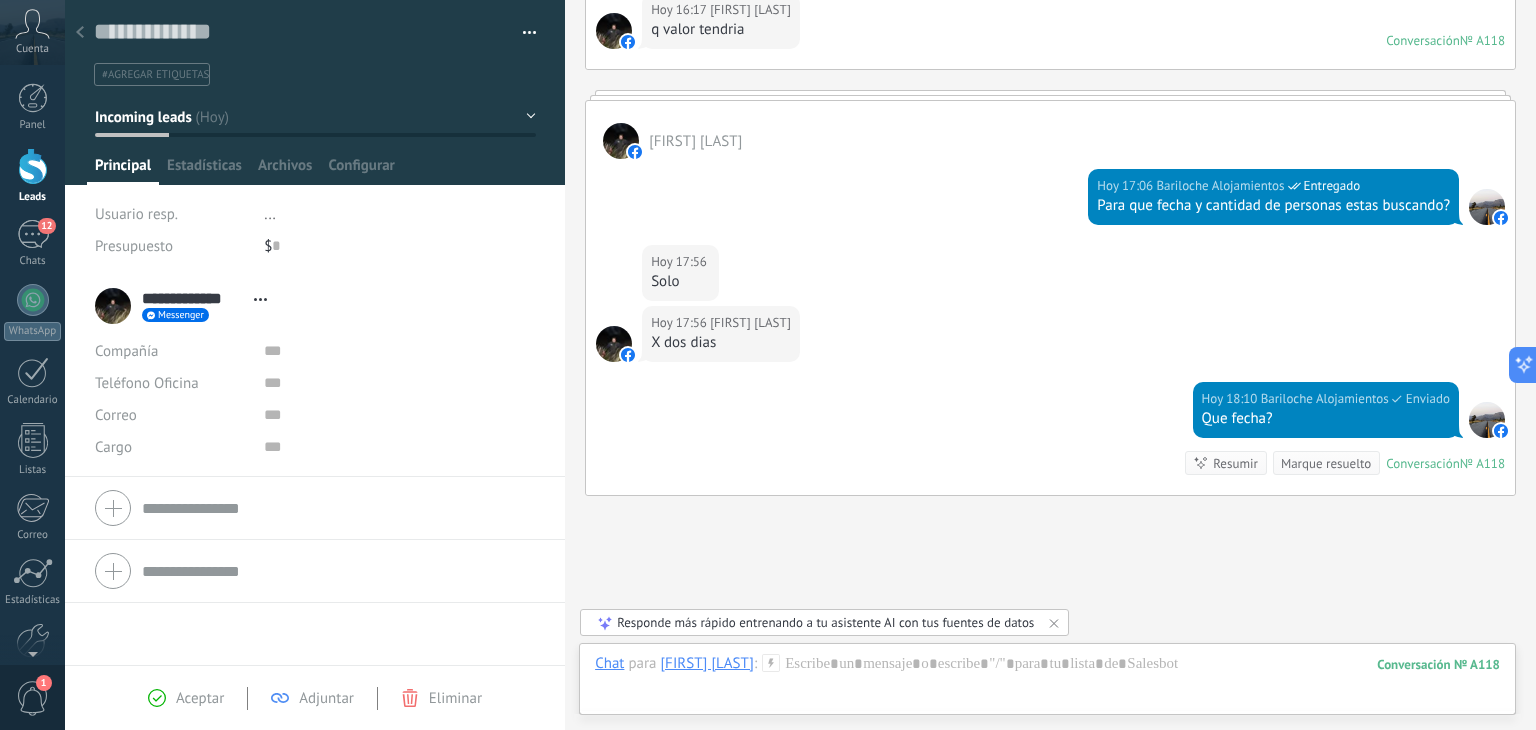scroll, scrollTop: 282, scrollLeft: 0, axis: vertical 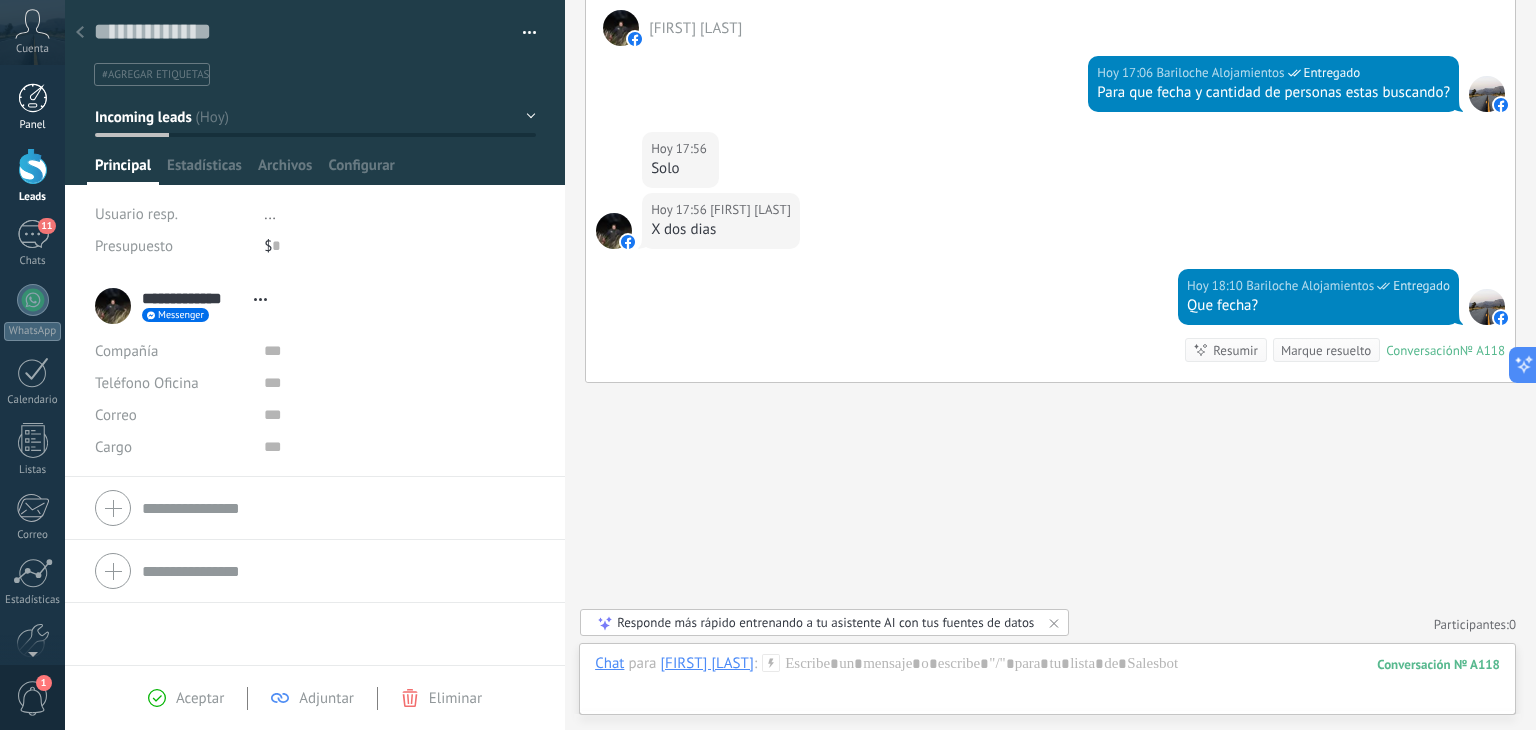 click at bounding box center (33, 98) 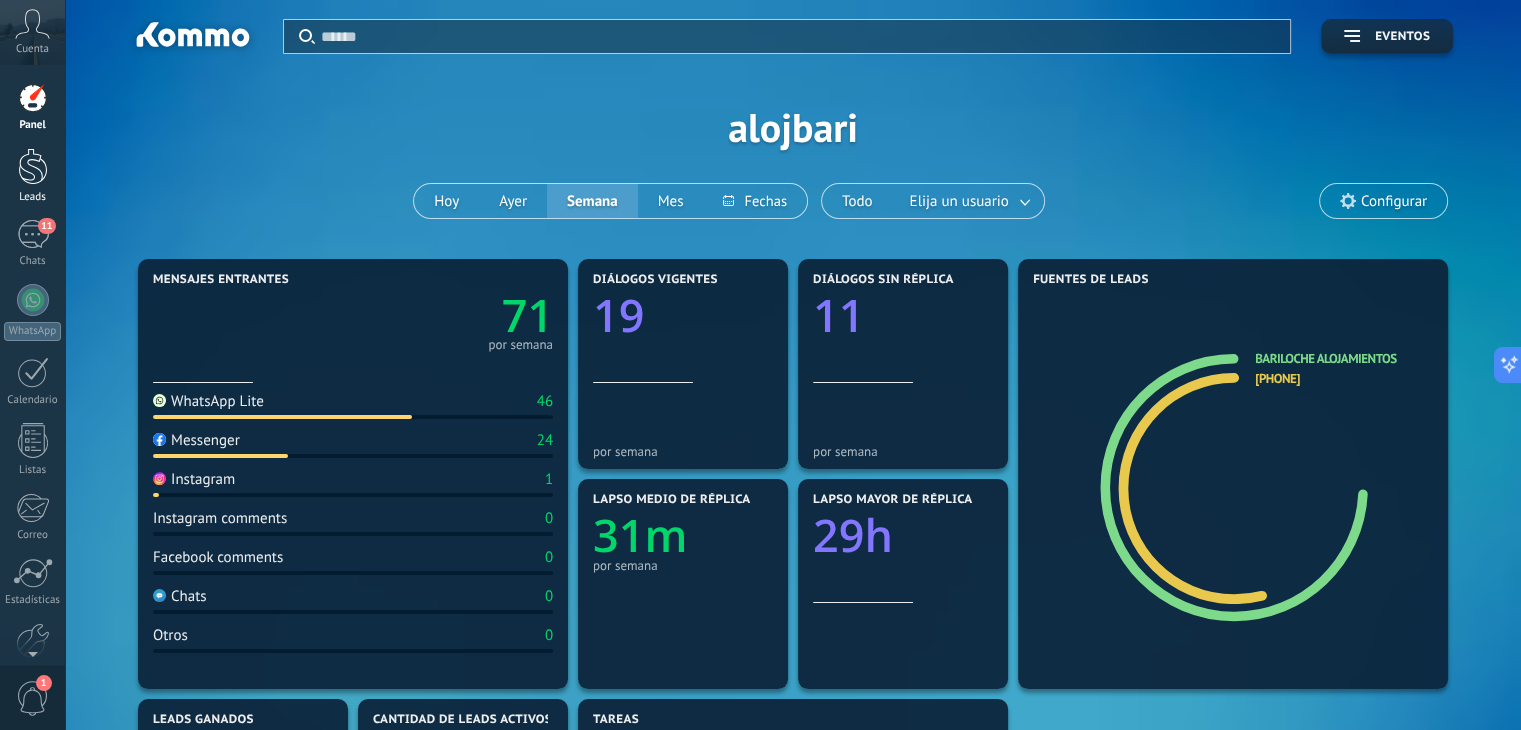 click at bounding box center (33, 166) 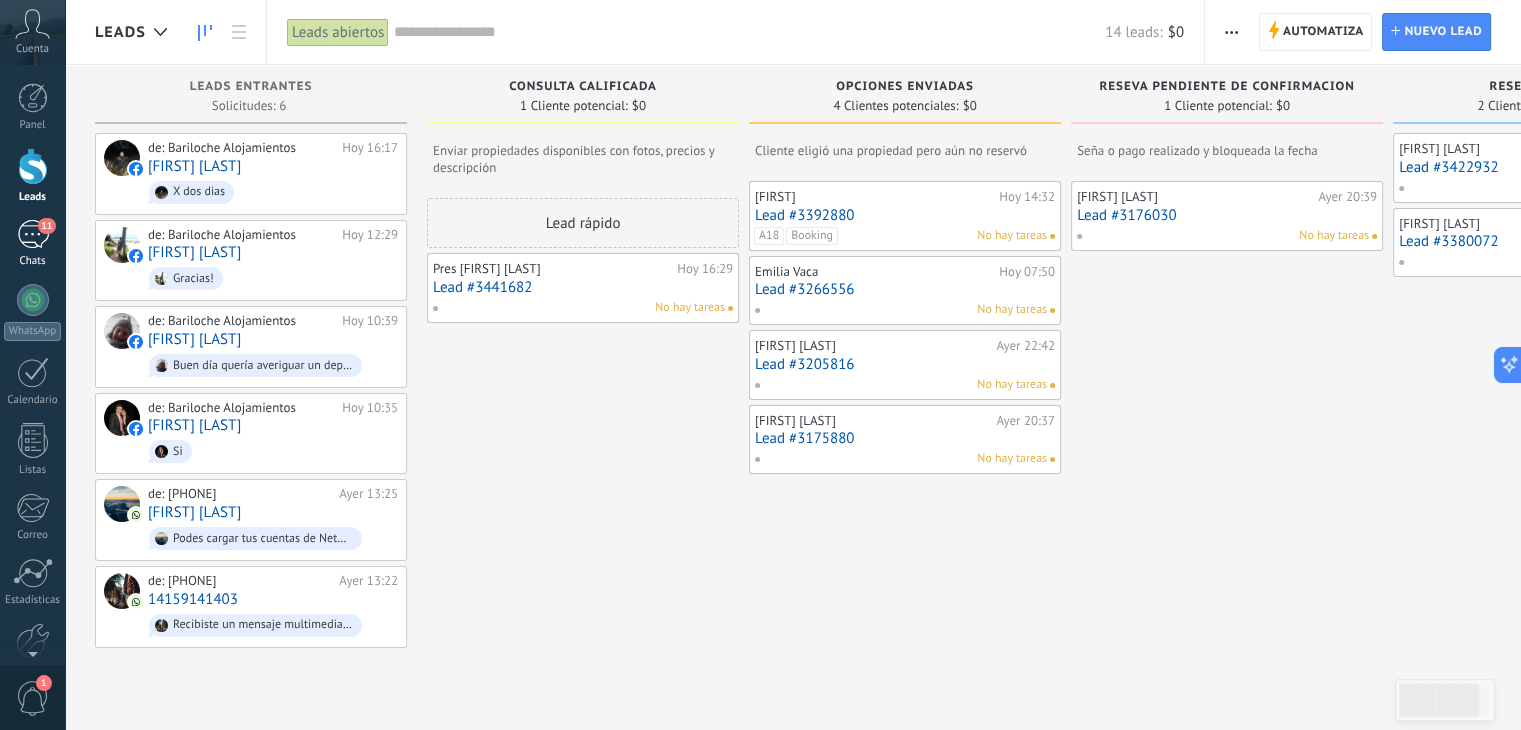 click on "11" at bounding box center [33, 234] 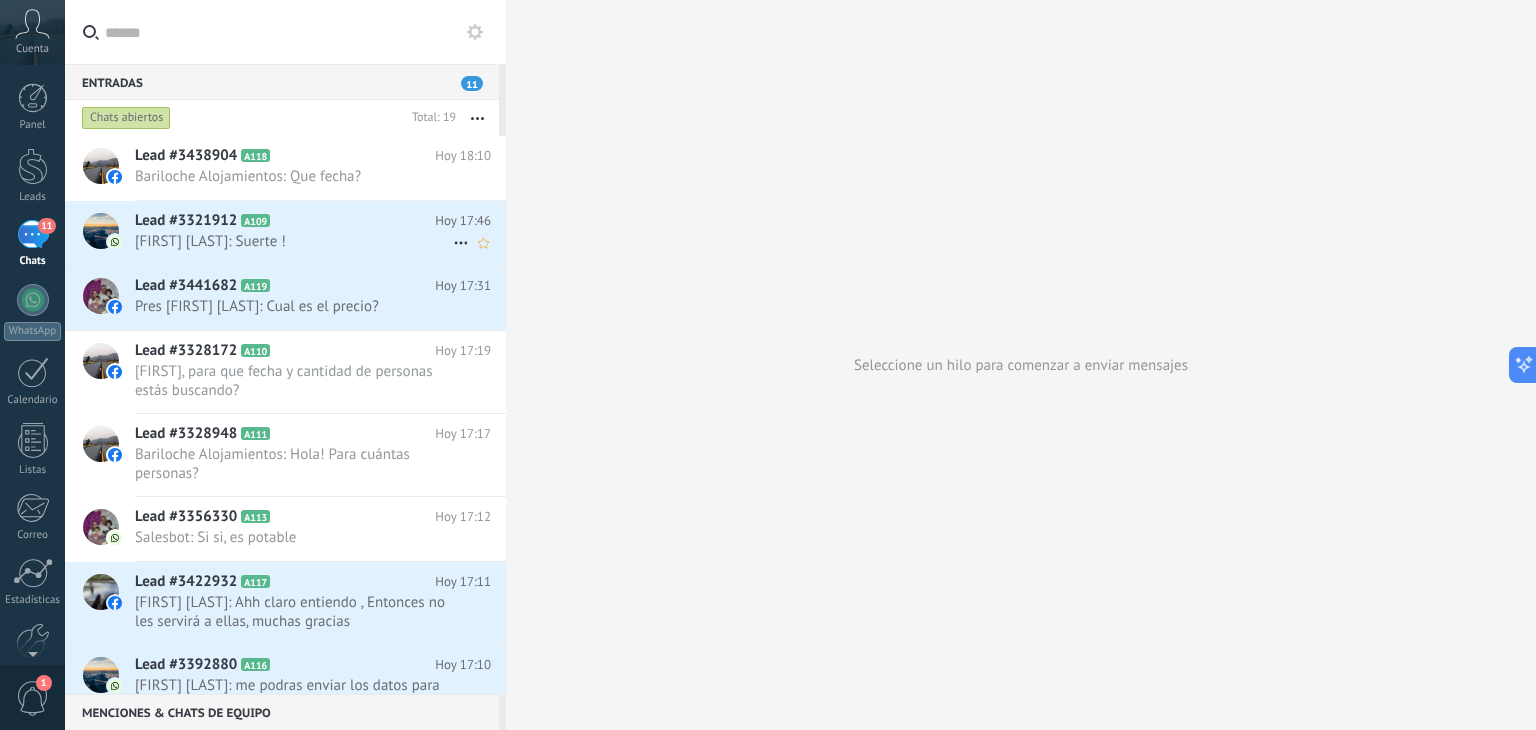 click on "[FIRST] [LAST]: Suerte !" at bounding box center (294, 241) 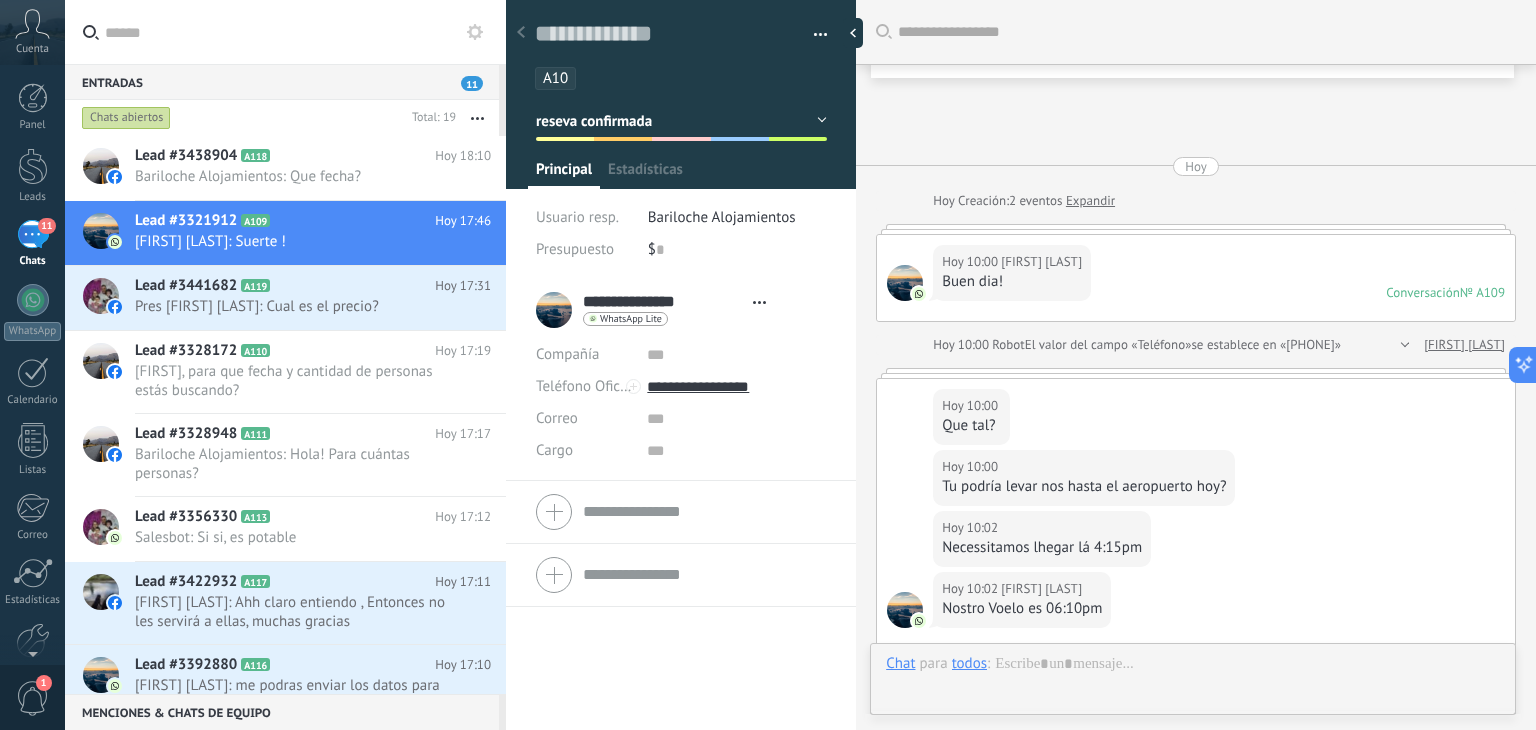 type on "**********" 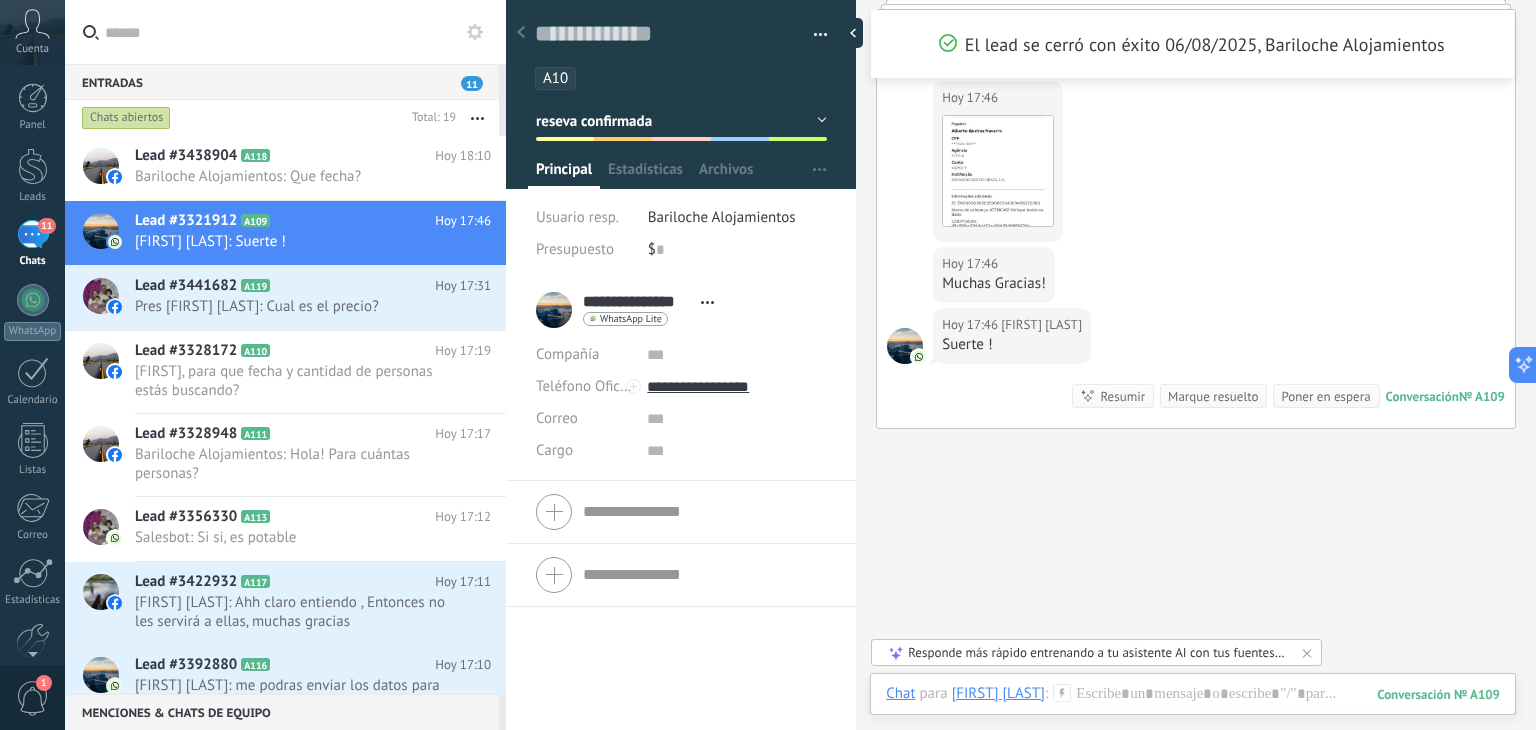scroll, scrollTop: 1072, scrollLeft: 0, axis: vertical 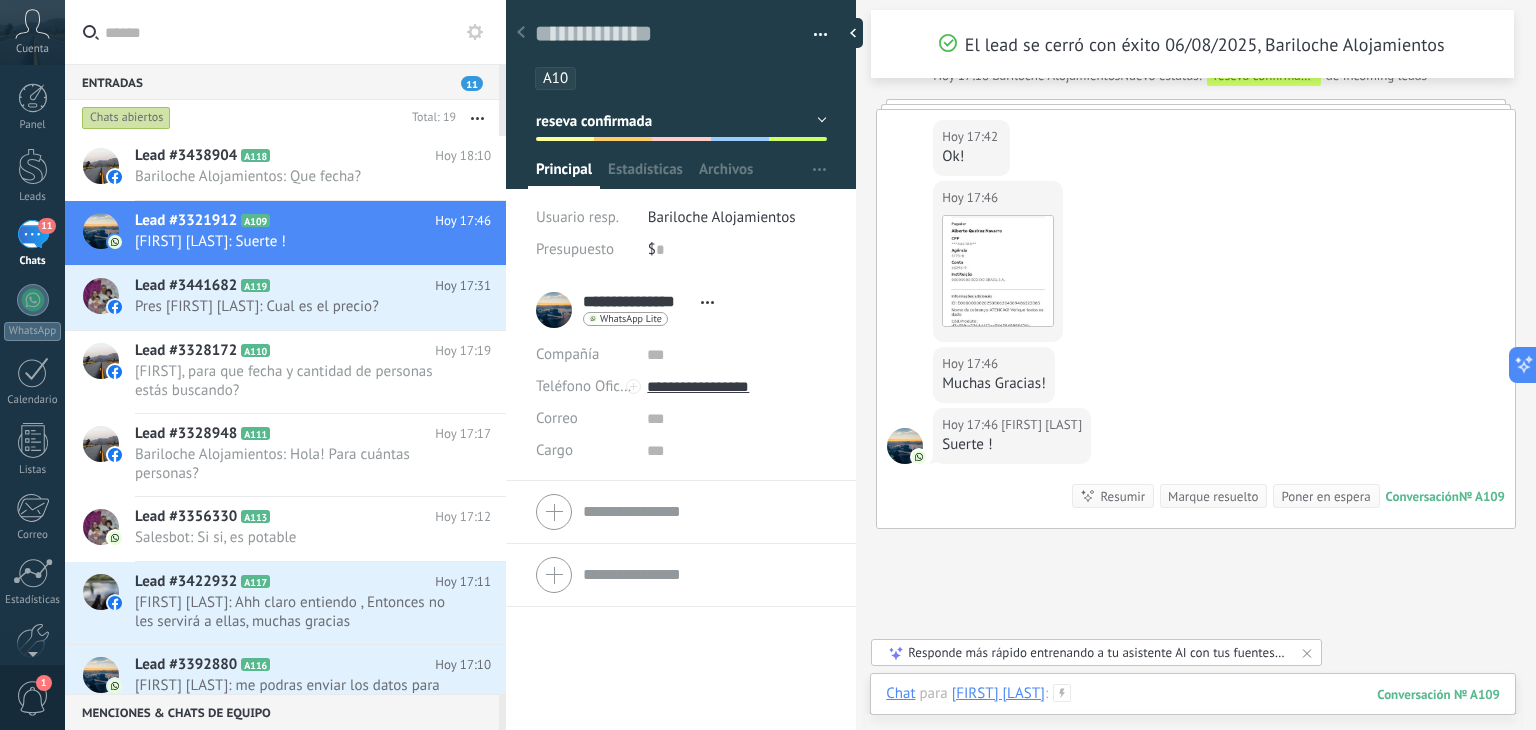 drag, startPoint x: 1153, startPoint y: 698, endPoint x: 1143, endPoint y: 691, distance: 12.206555 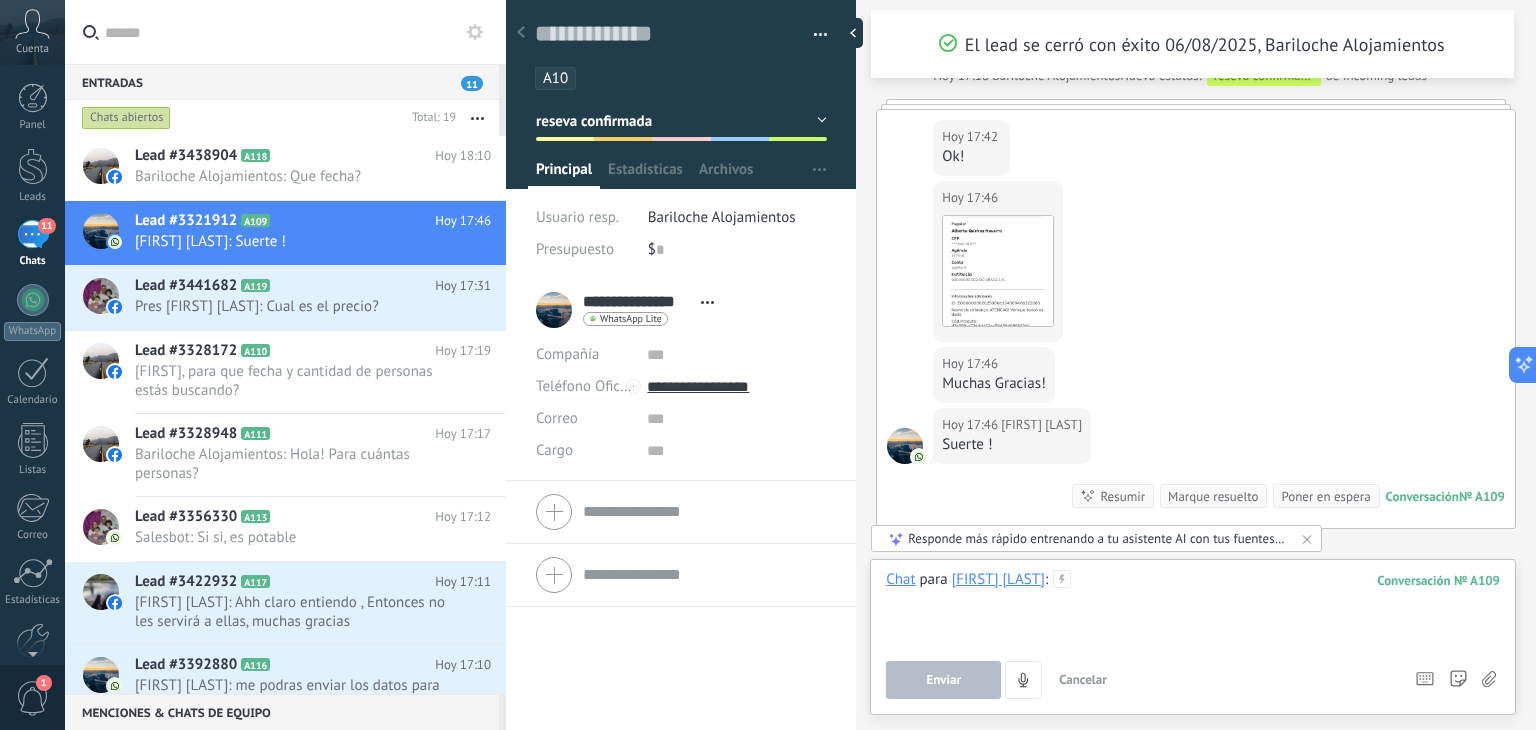 type 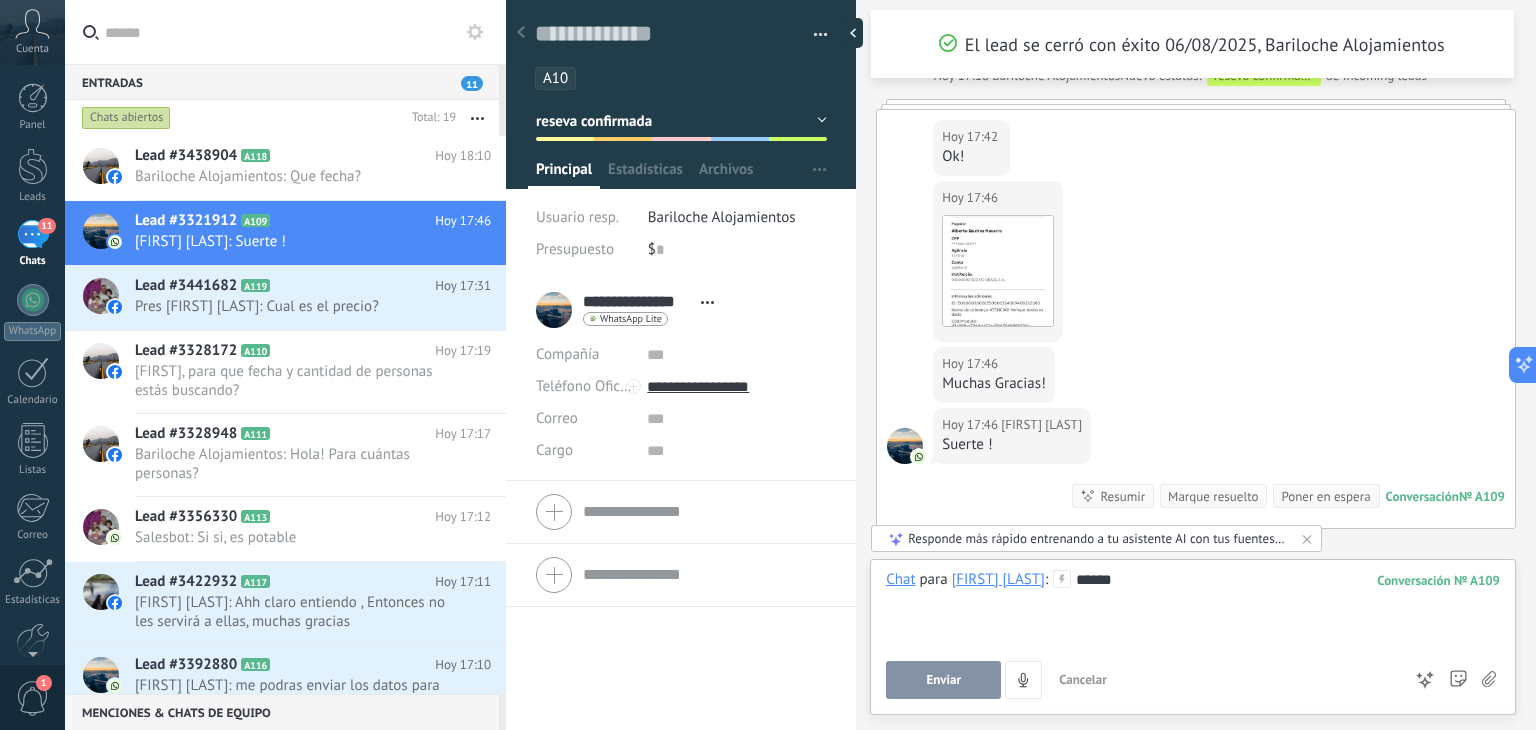 click on "Enviar" at bounding box center [943, 680] 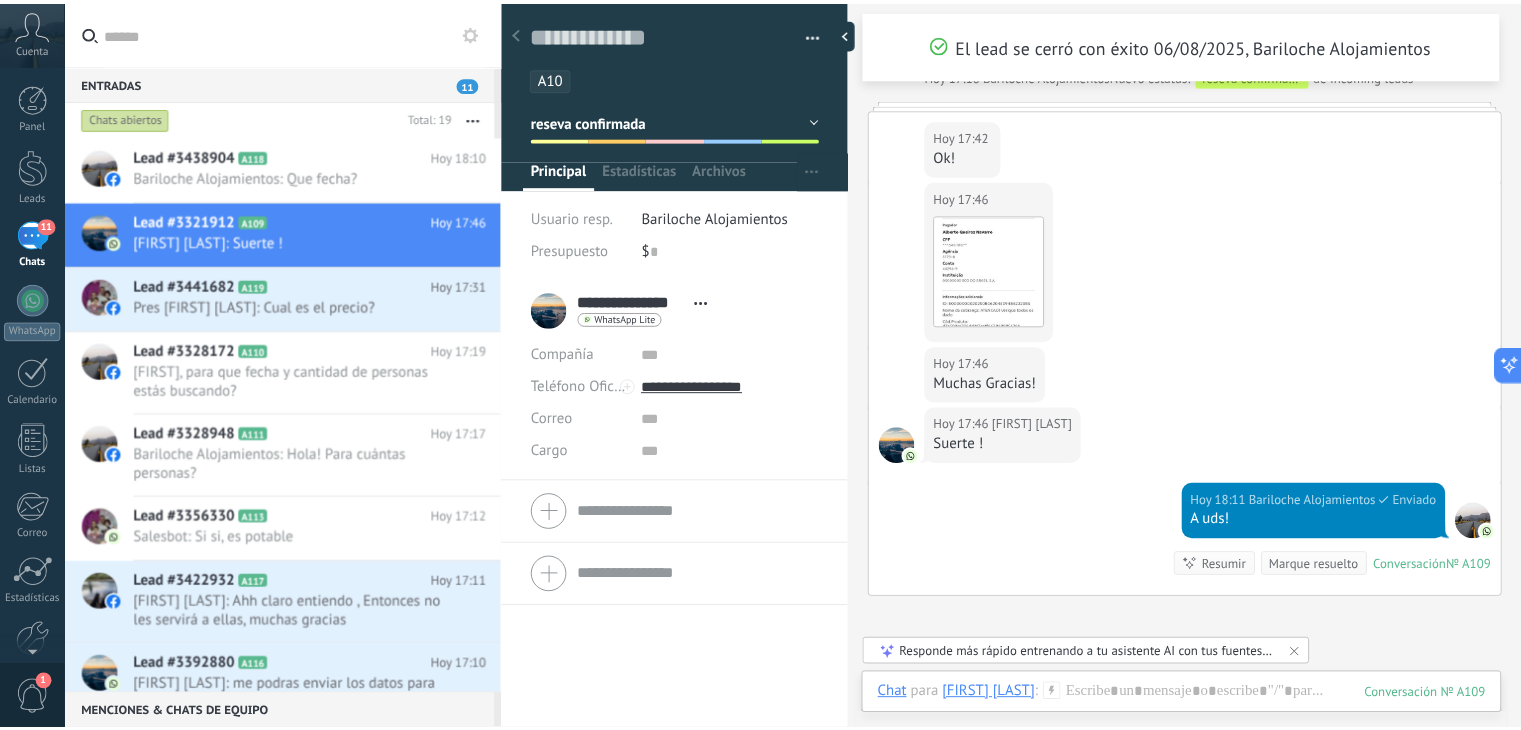 scroll, scrollTop: 1286, scrollLeft: 0, axis: vertical 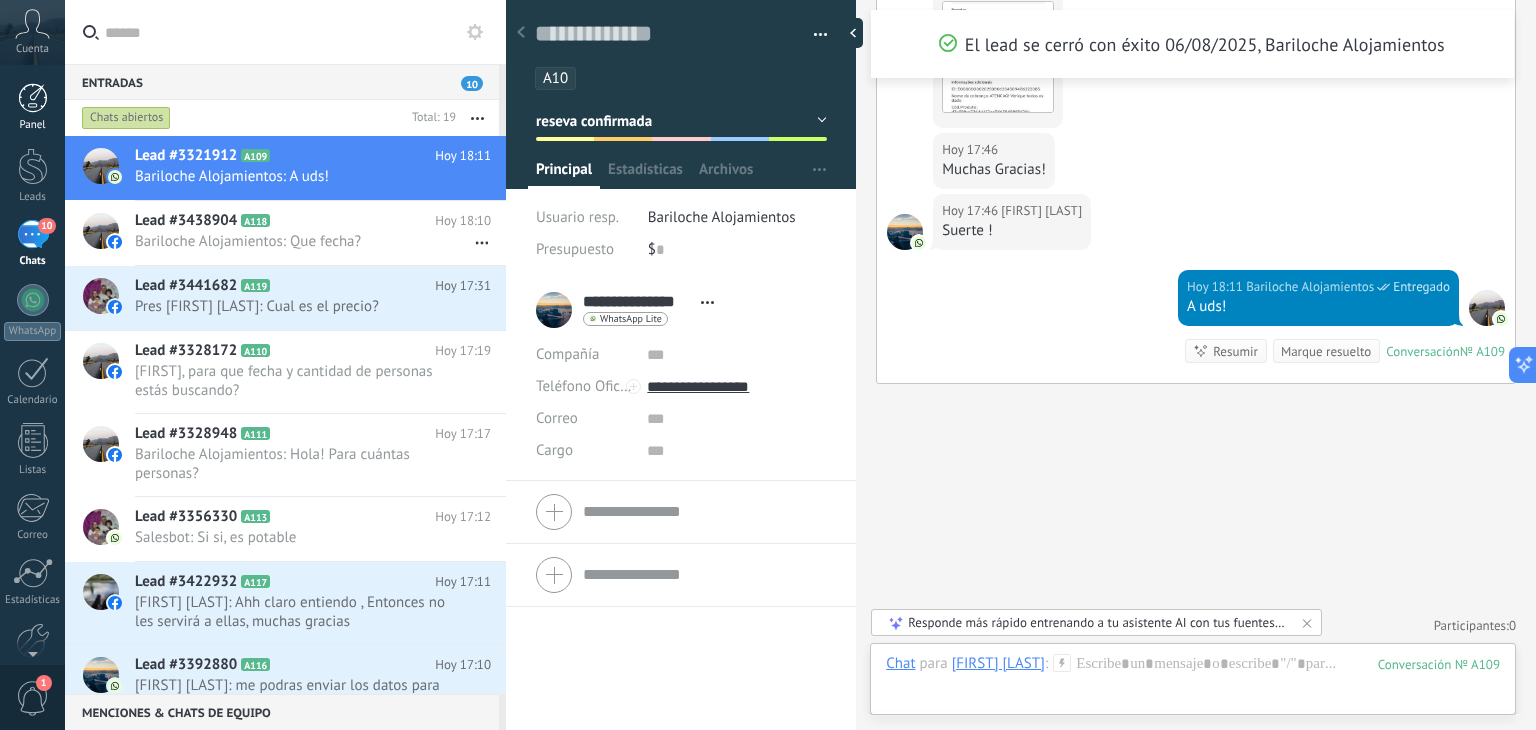 click at bounding box center [33, 98] 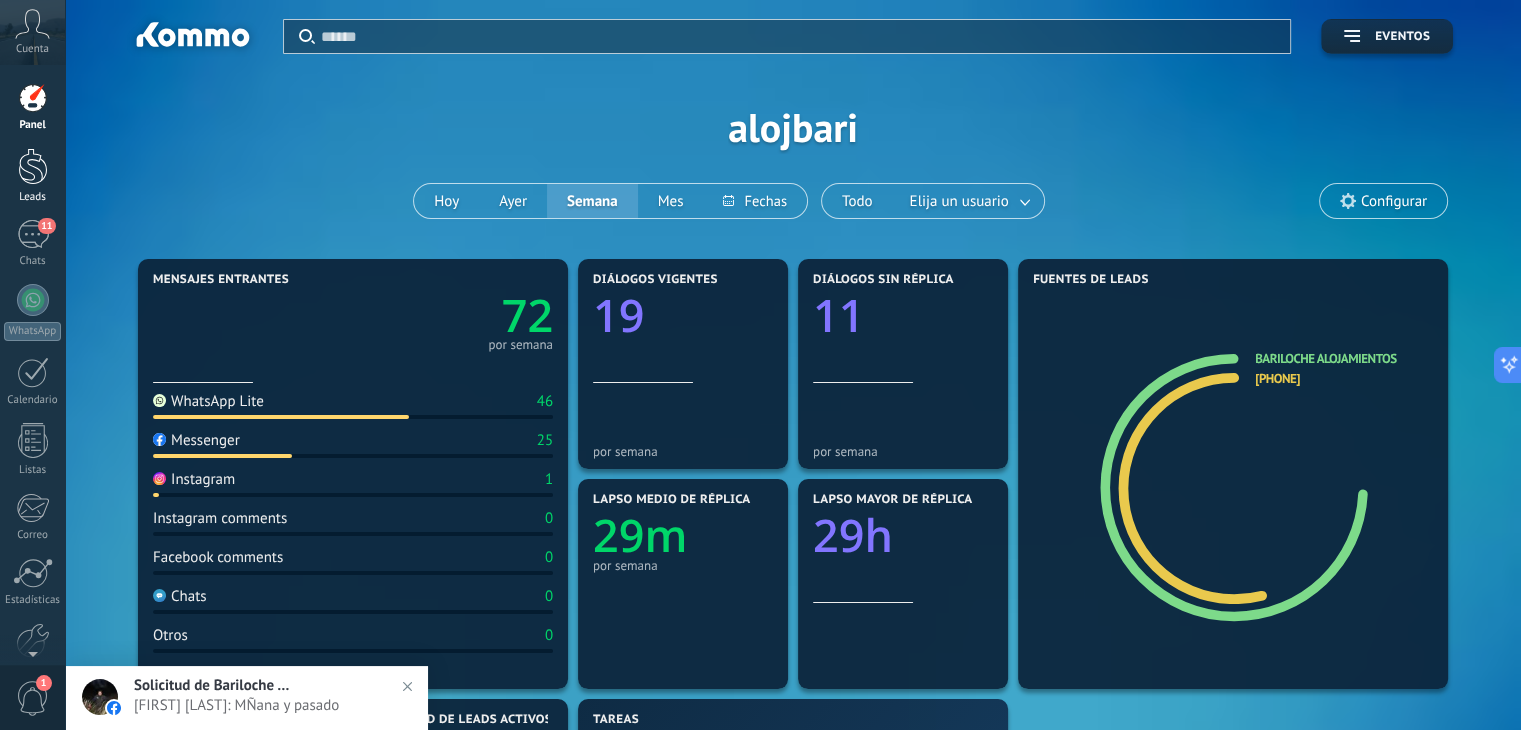 click at bounding box center (33, 166) 